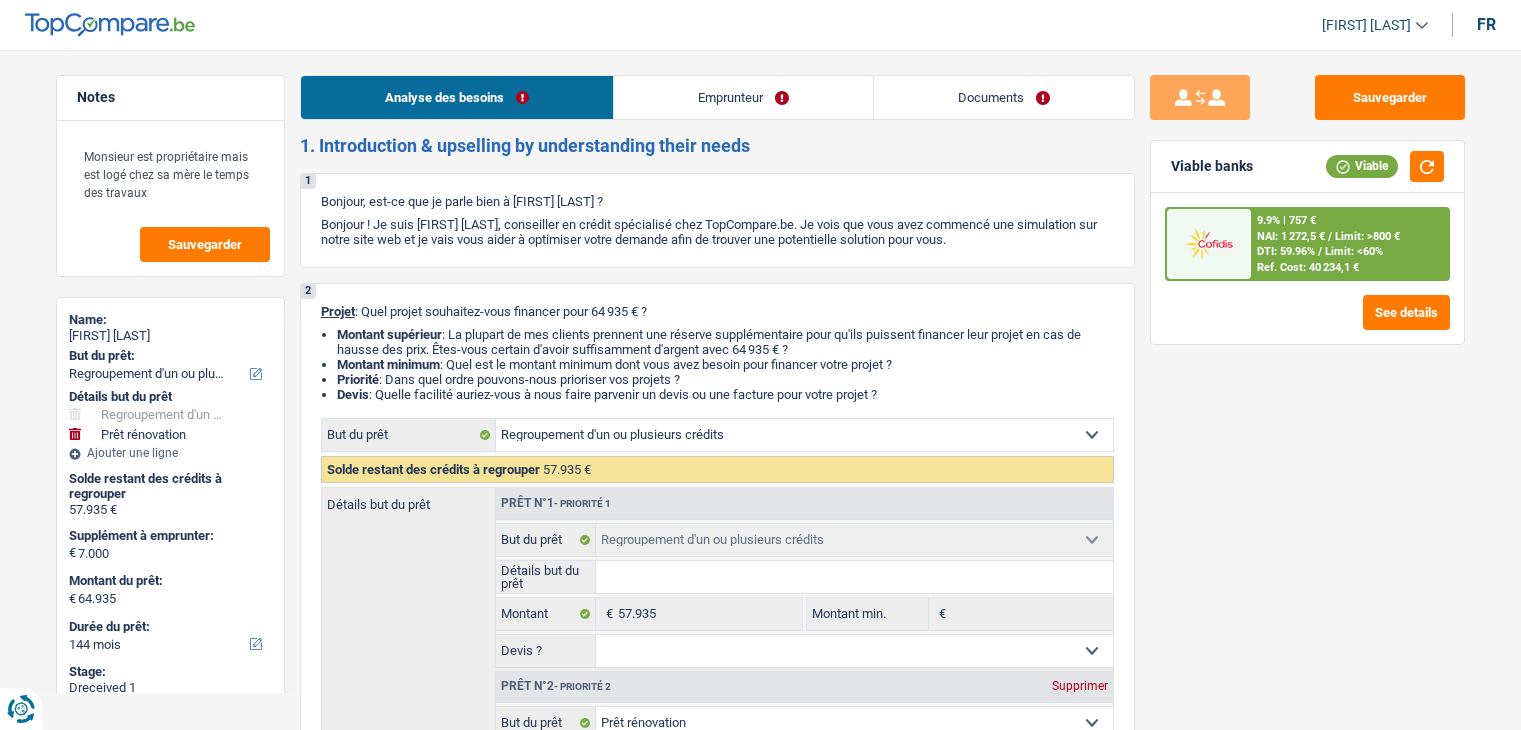 select on "refinancing" 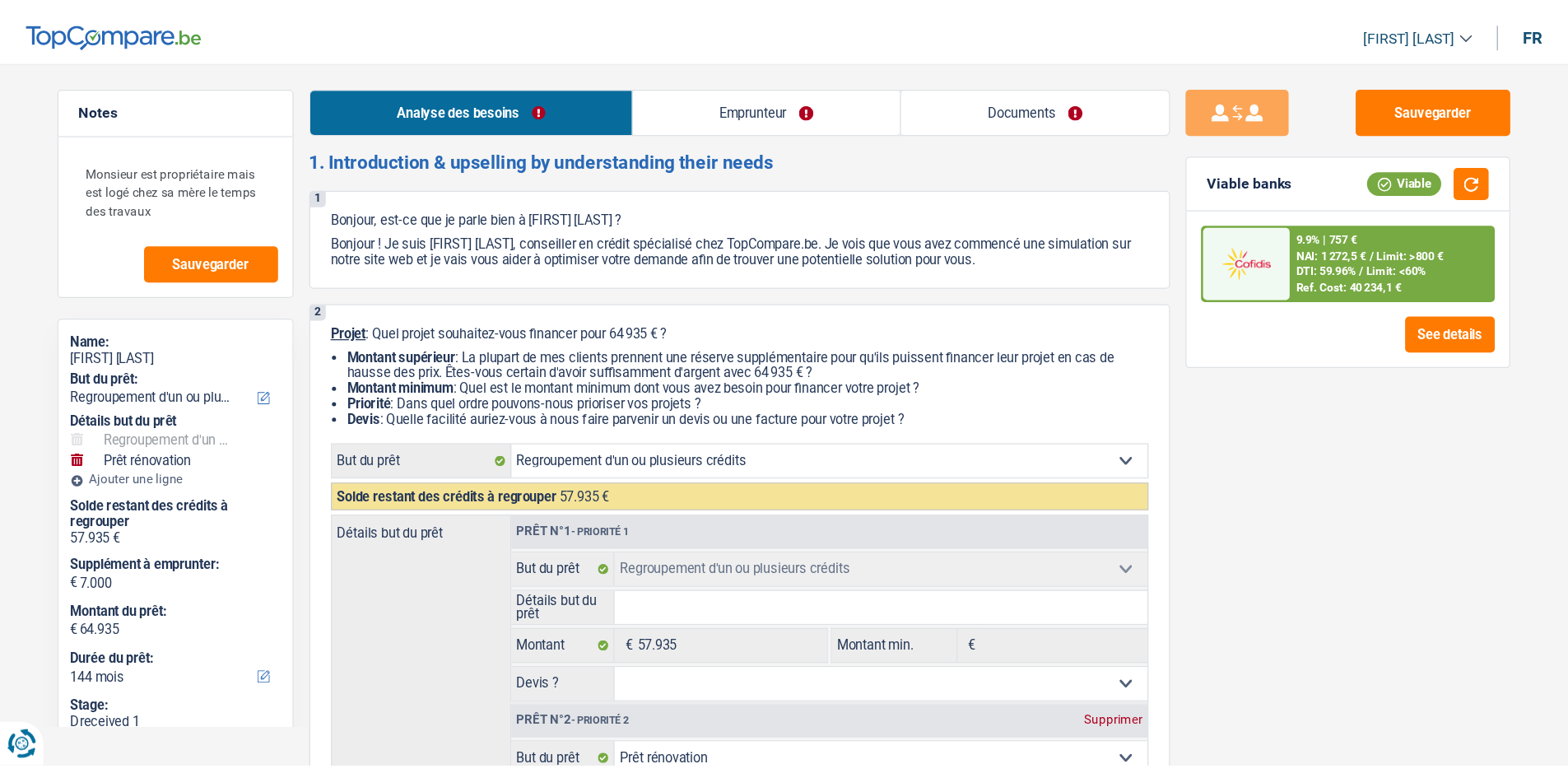 scroll, scrollTop: 0, scrollLeft: 0, axis: both 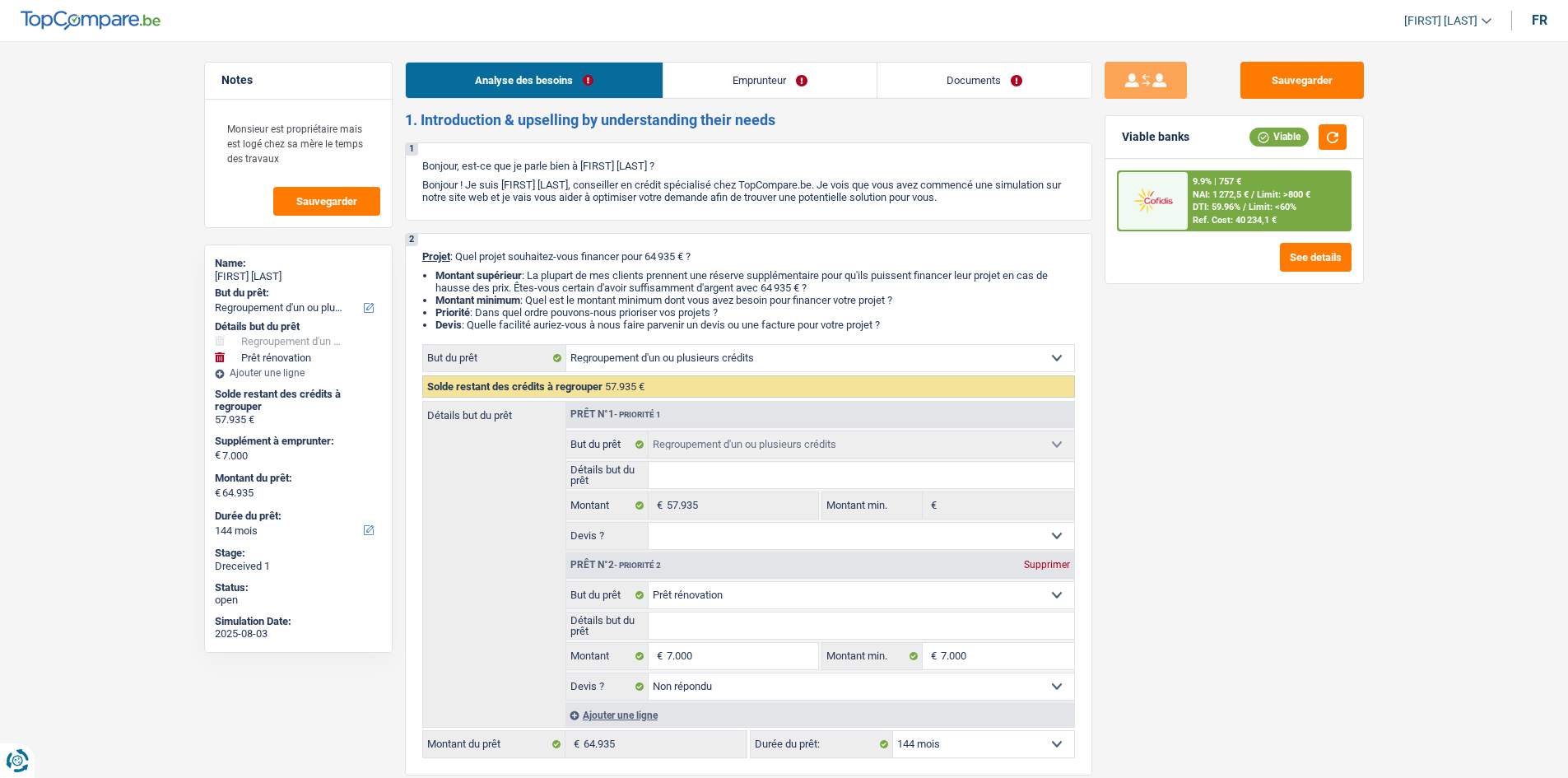 drag, startPoint x: 667, startPoint y: 55, endPoint x: 683, endPoint y: 67, distance: 20 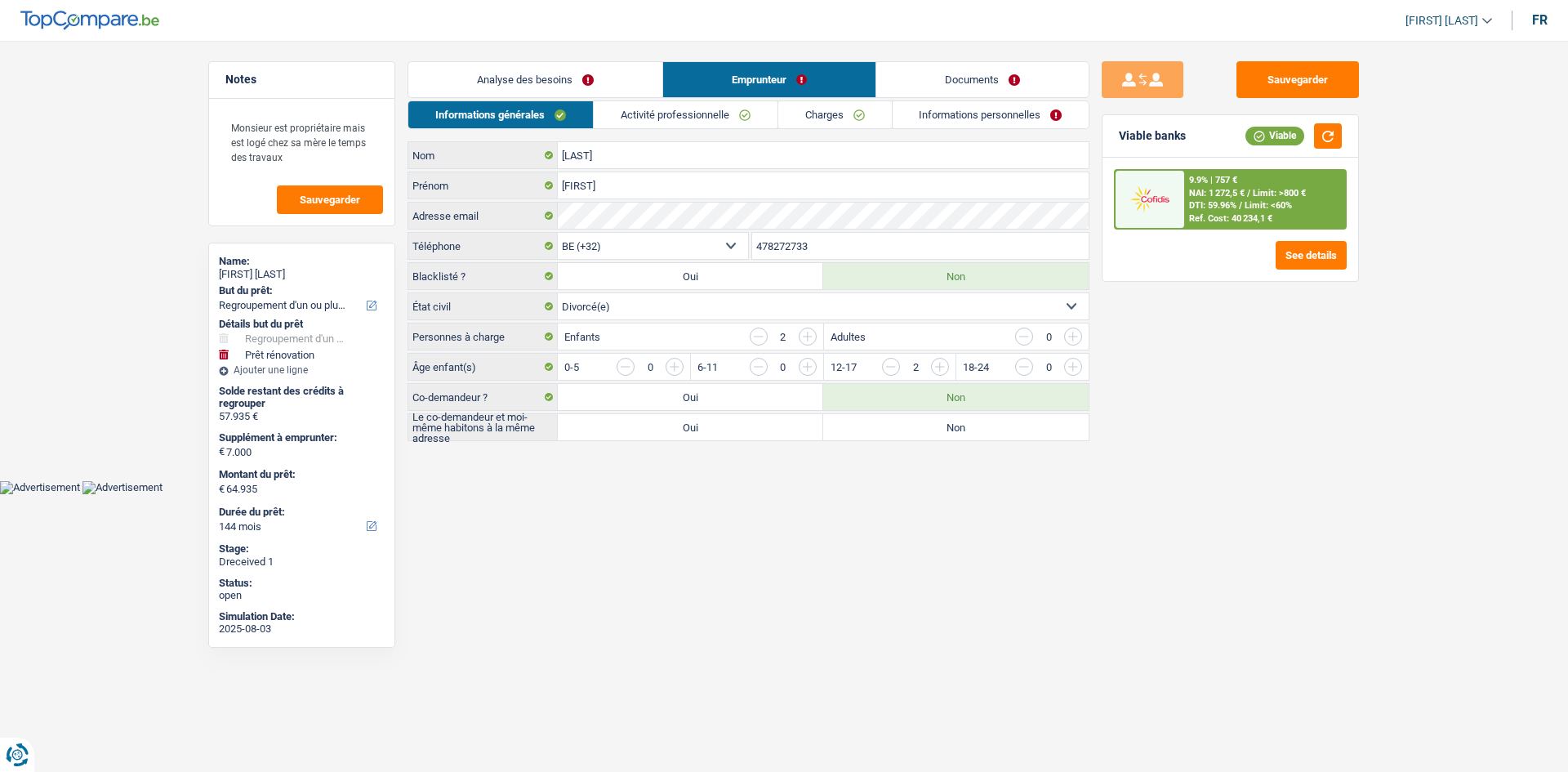 click on "Activité professionnelle" at bounding box center [685, 114] 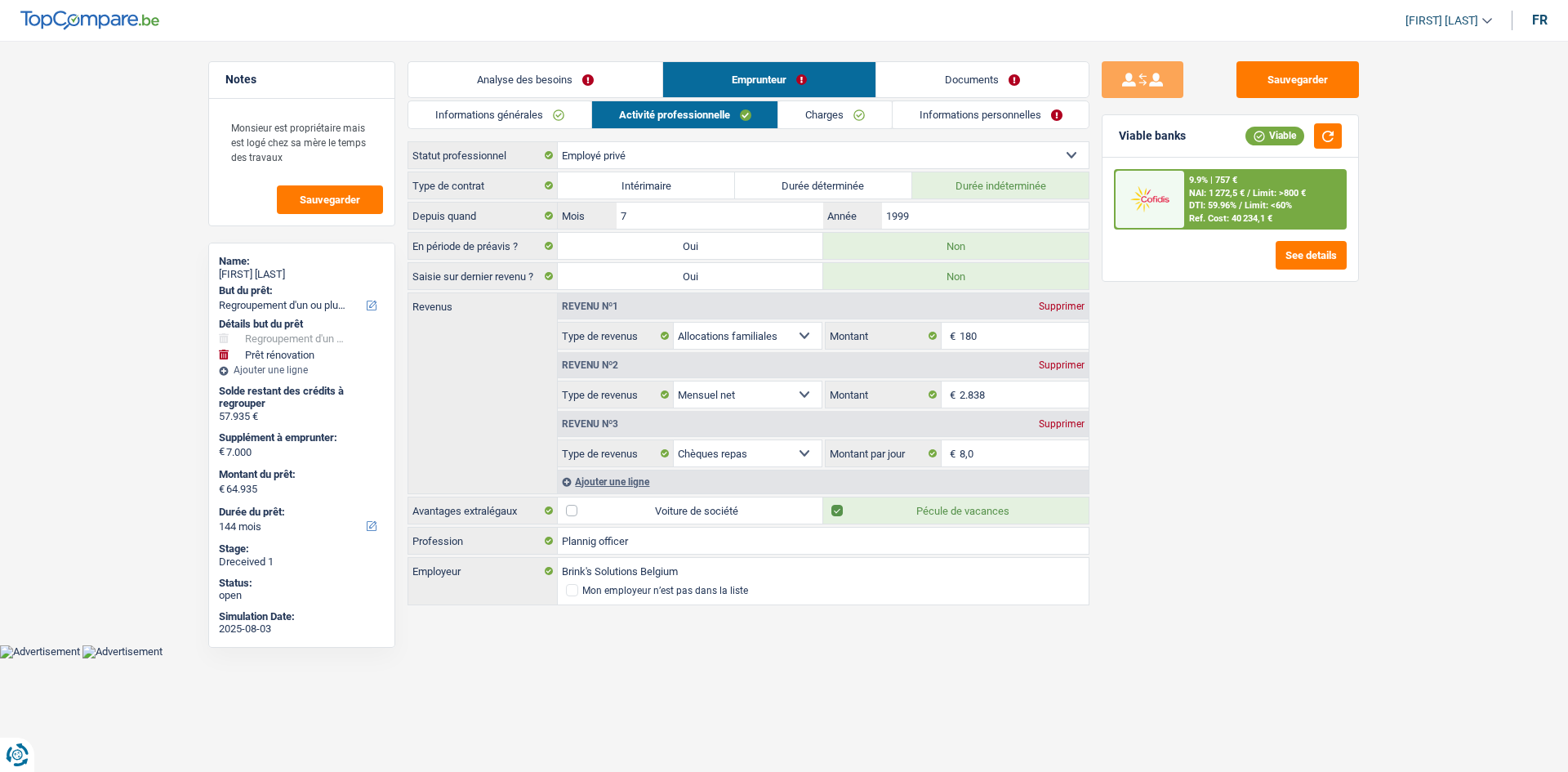 click on "Charges" at bounding box center [835, 114] 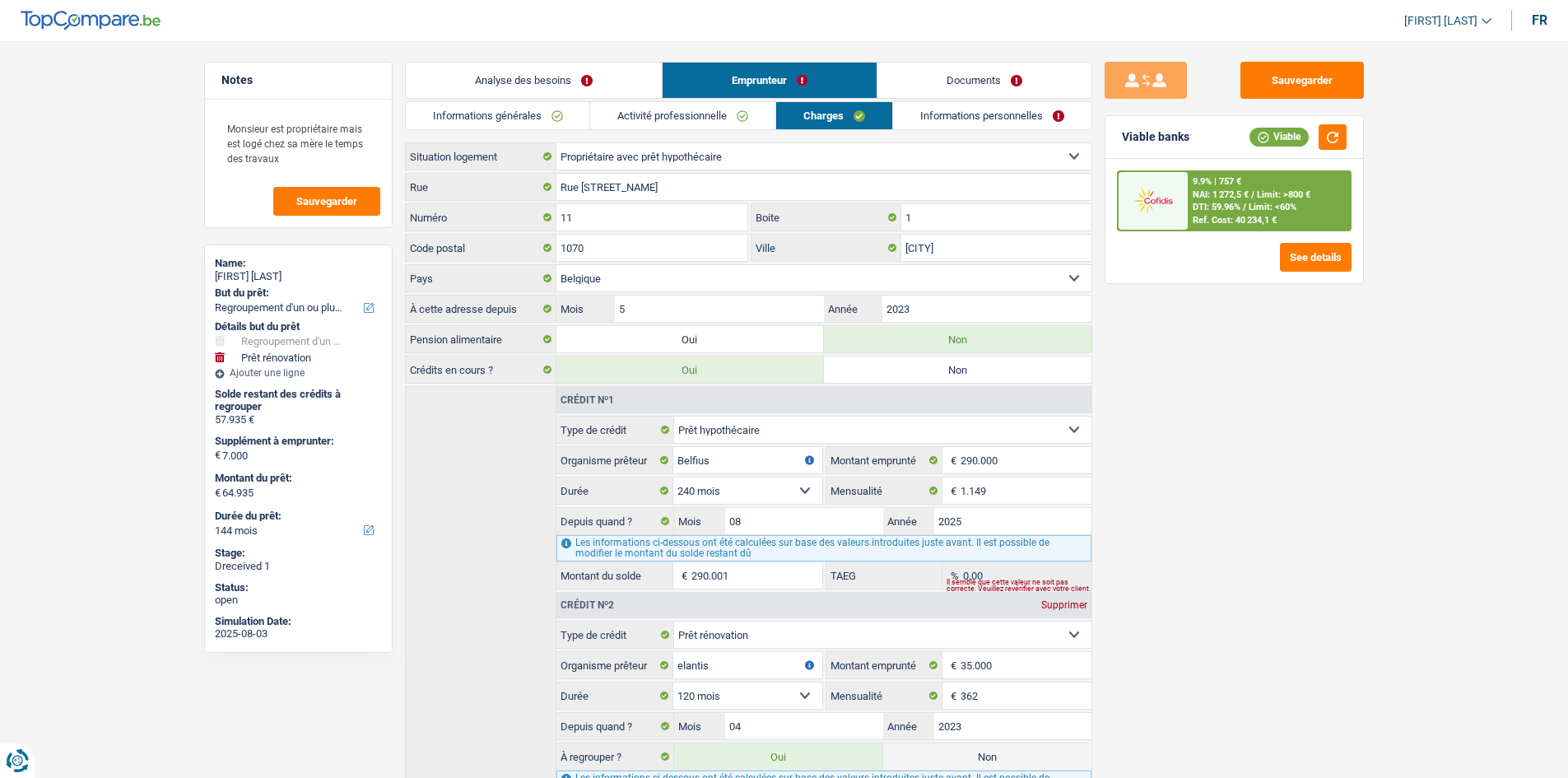 click on "Informations personnelles" at bounding box center (992, 115) 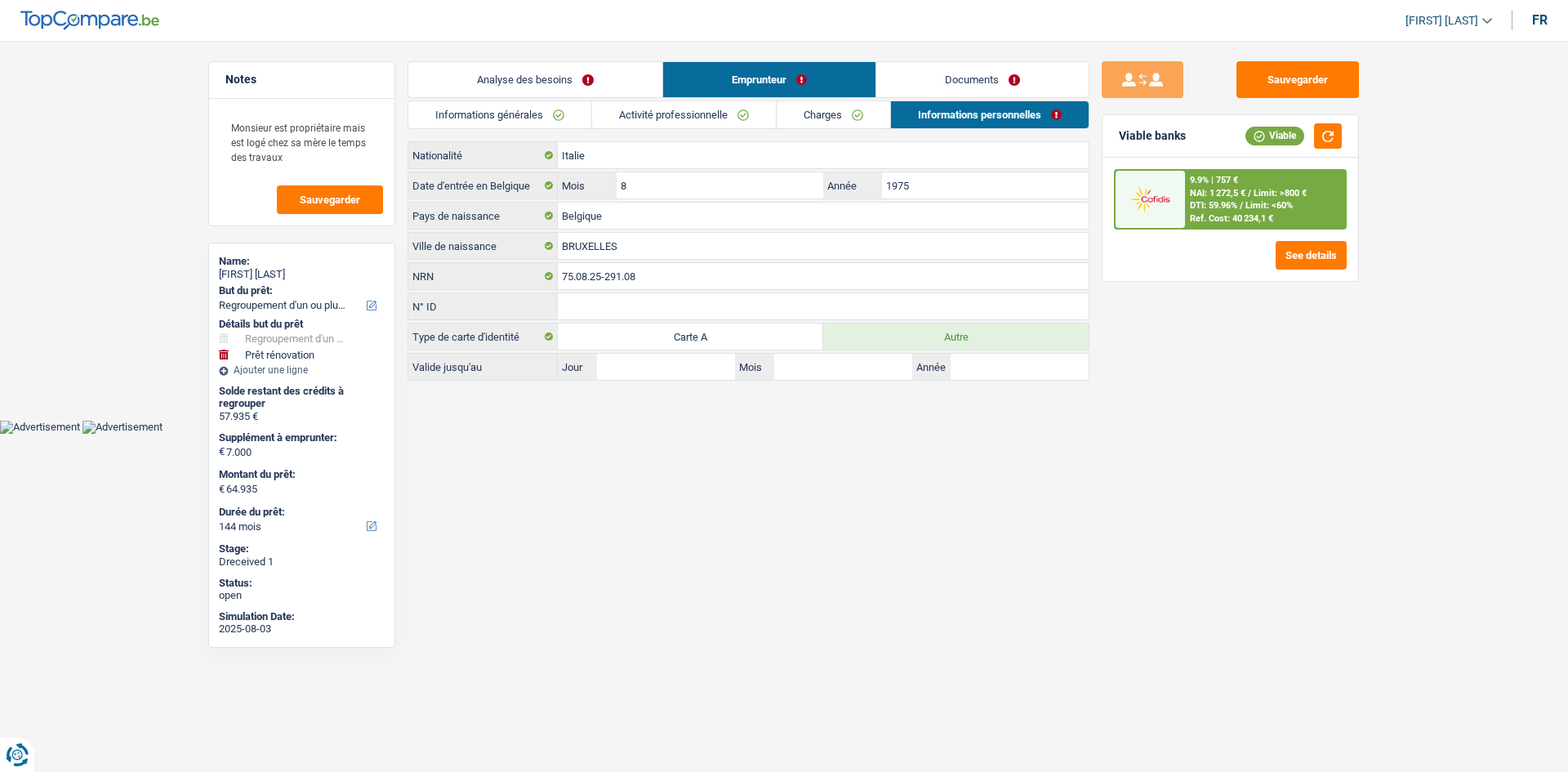 click on "Documents" at bounding box center [982, 79] 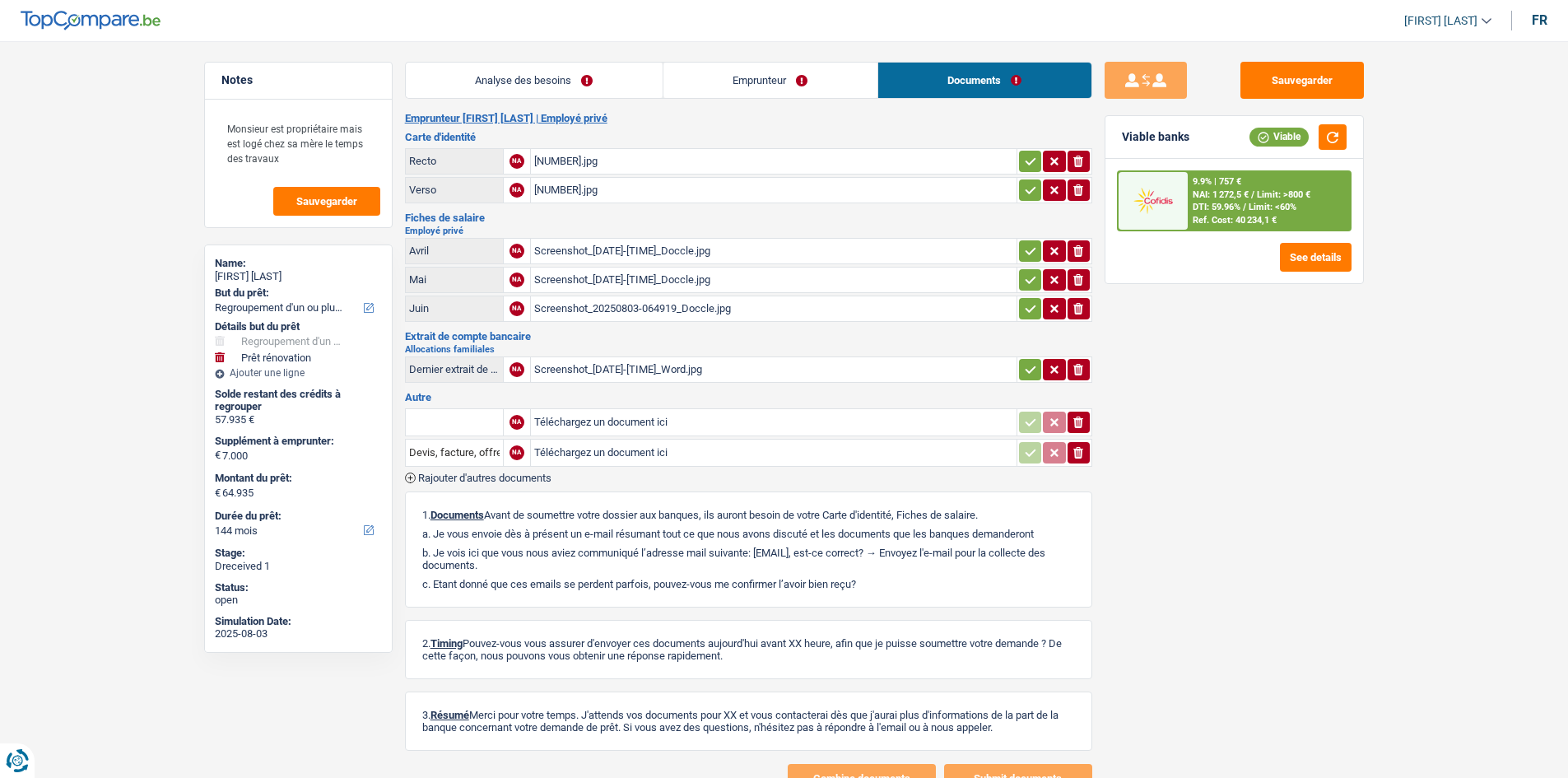 click on "[NUMBER].jpg" at bounding box center (774, 161) 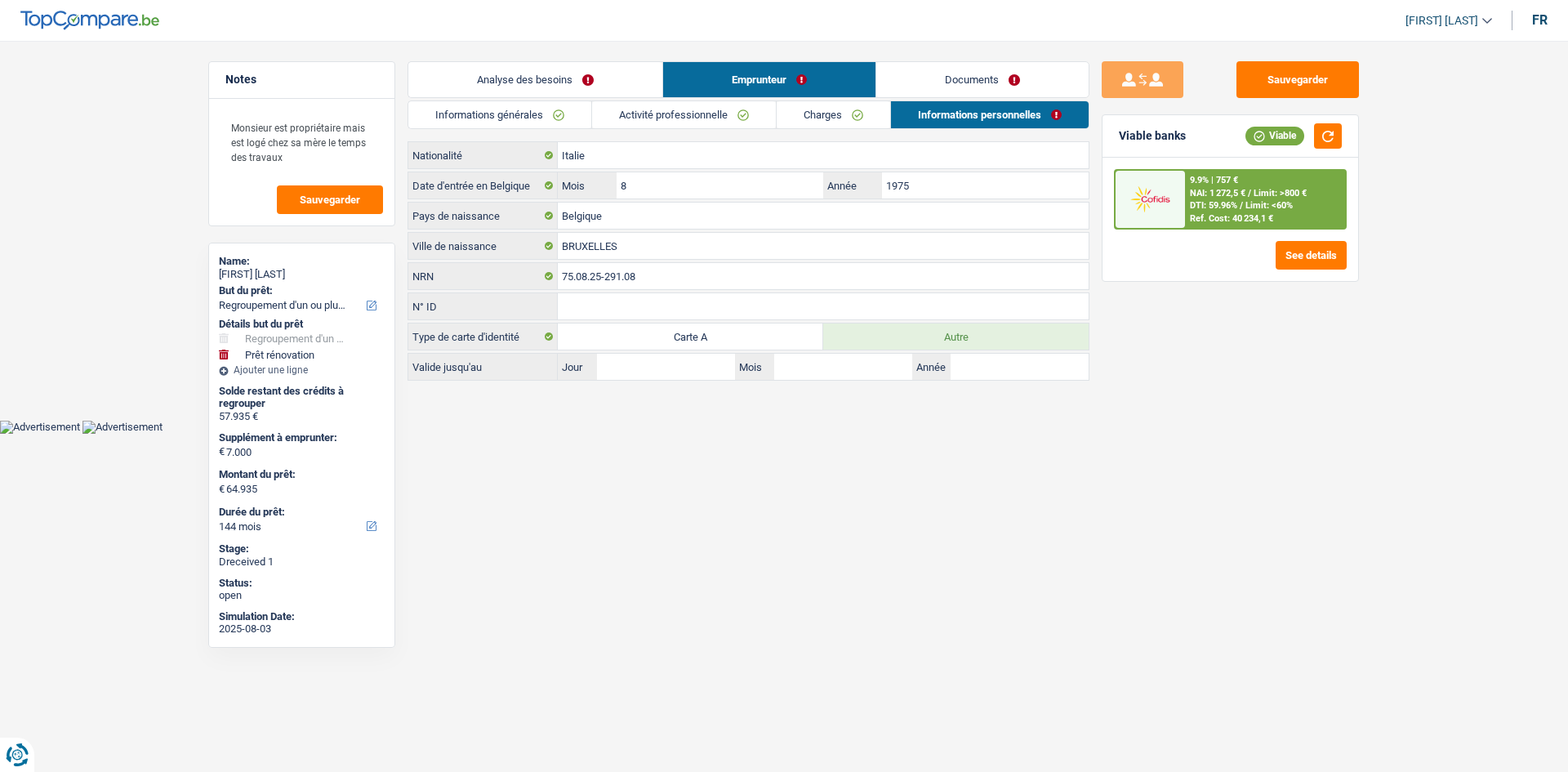 click on "Activité professionnelle" at bounding box center (684, 114) 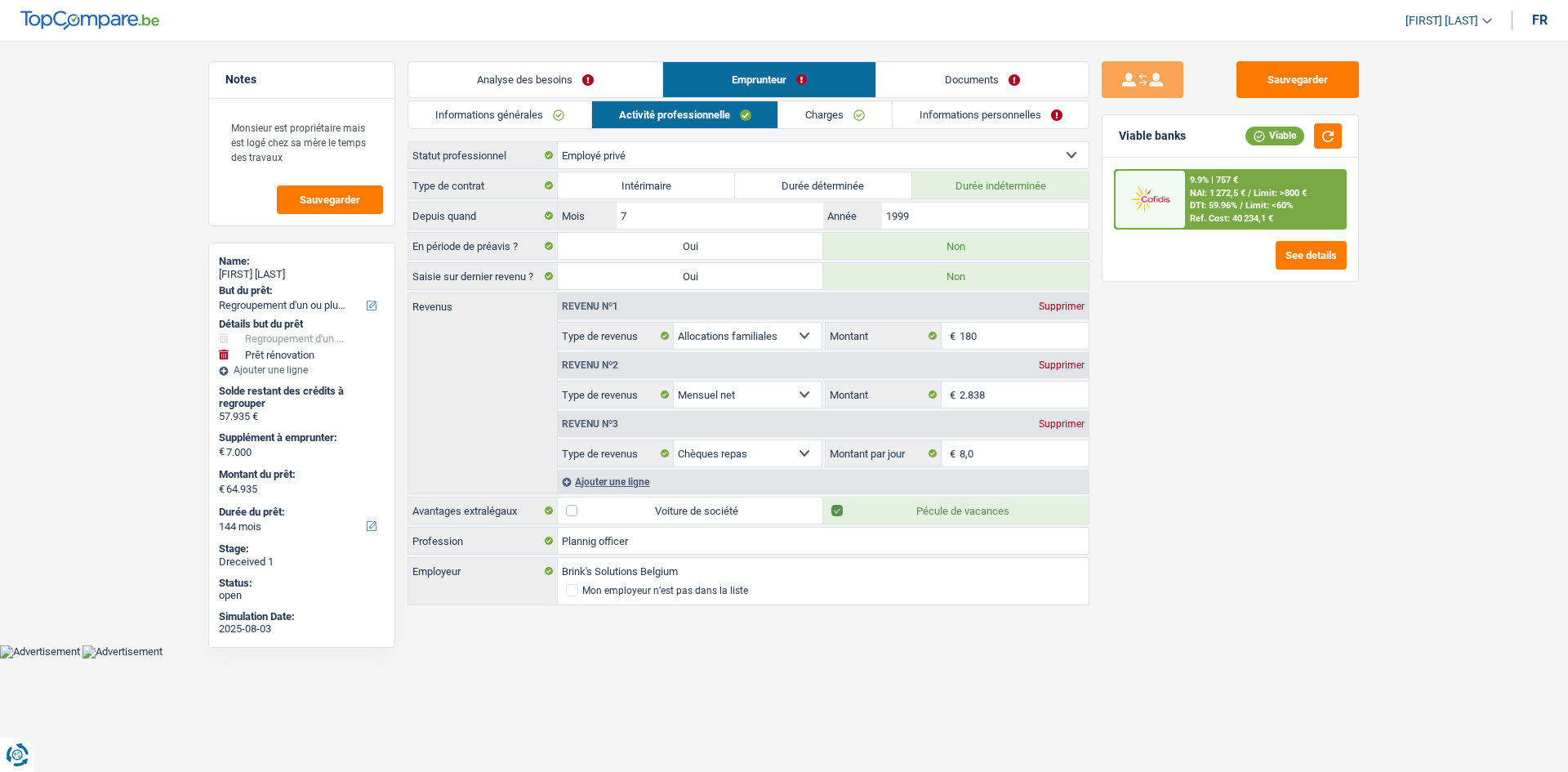 click on "Documents" at bounding box center (982, 79) 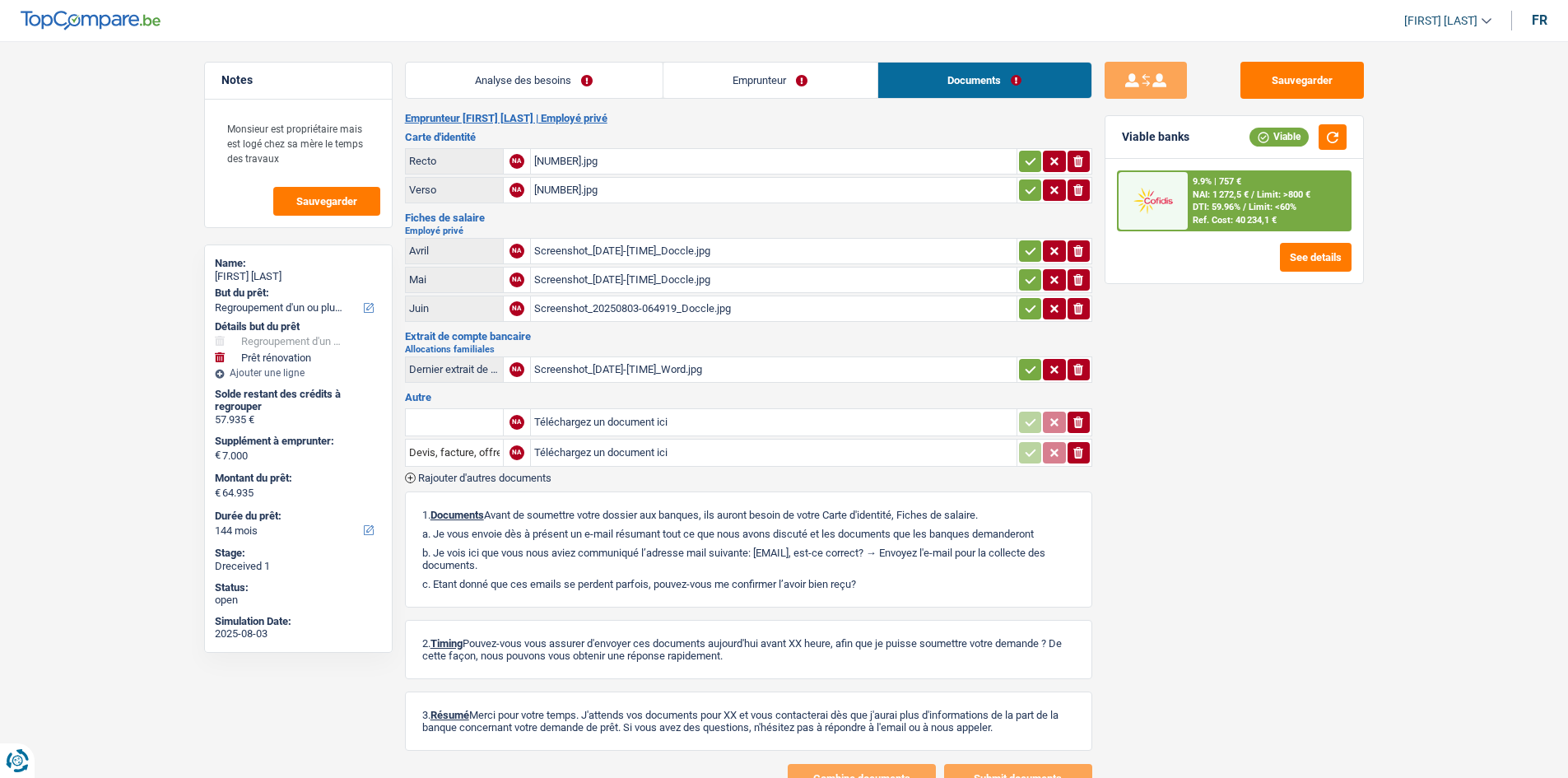 click on "[NUMBER].jpg" at bounding box center [774, 190] 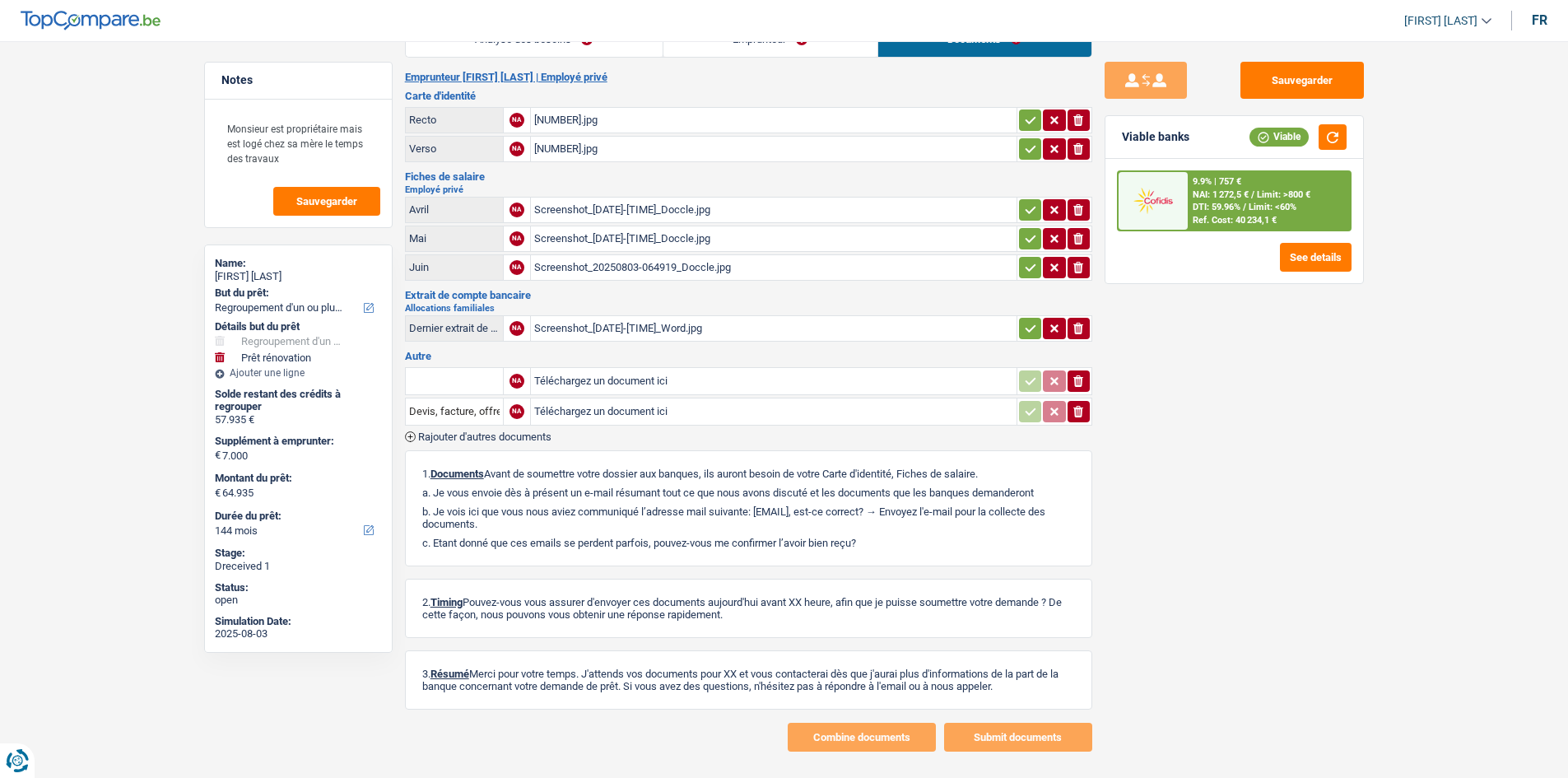 scroll, scrollTop: 64, scrollLeft: 0, axis: vertical 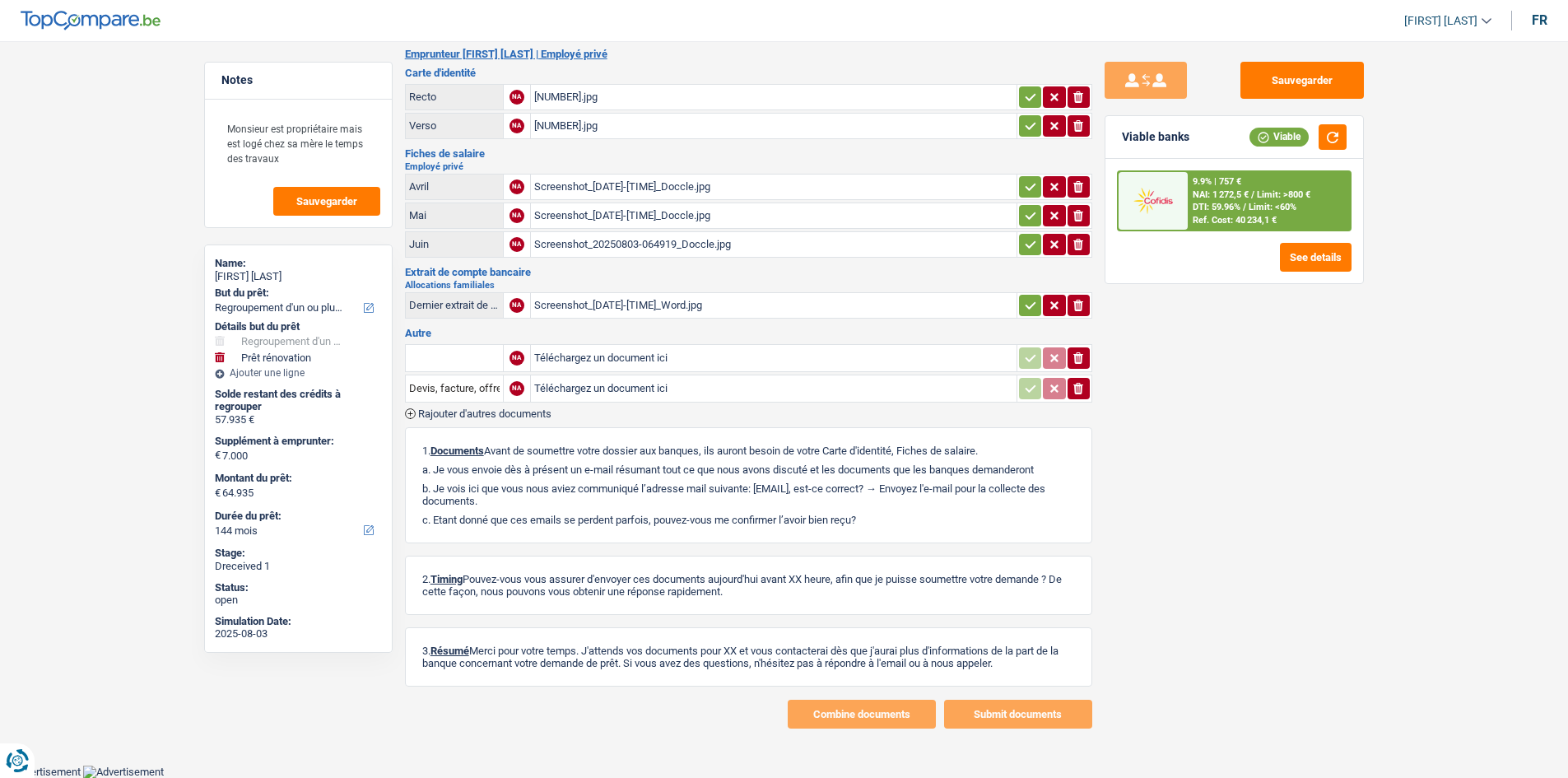 click on "Screenshot_20250803-064919_Doccle.jpg" at bounding box center (774, 245) 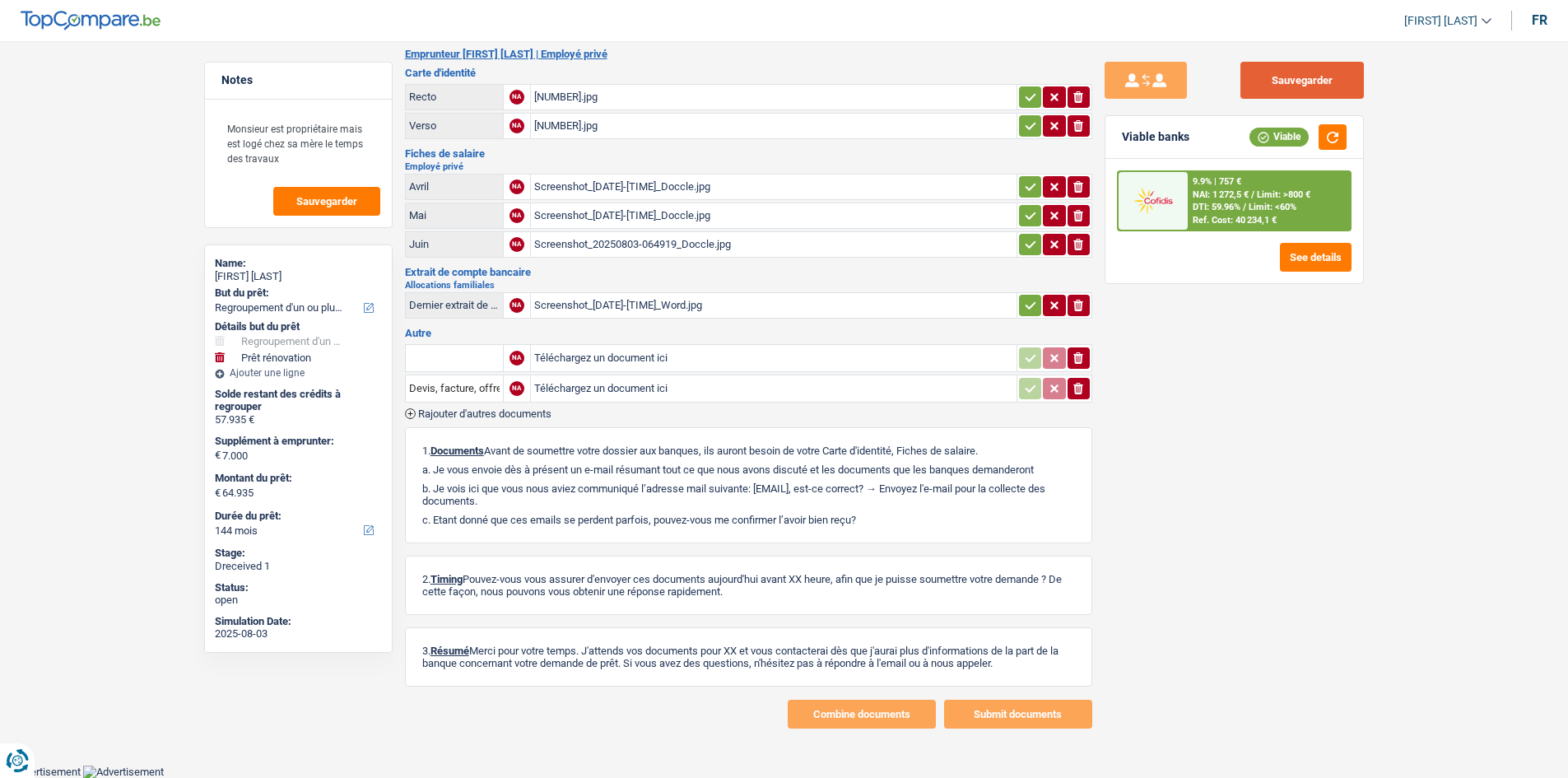 click on "Sauvegarder" at bounding box center (1302, 80) 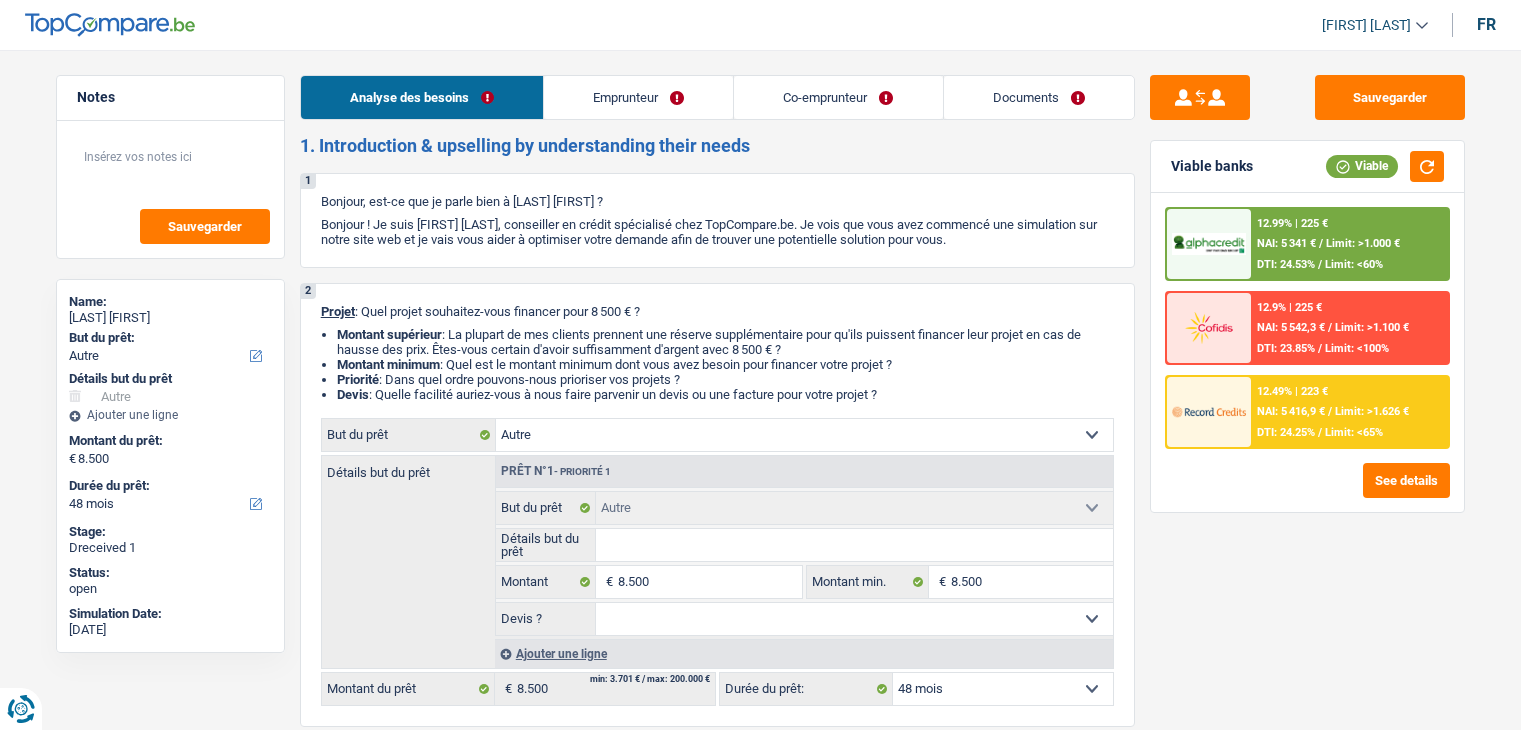 select on "other" 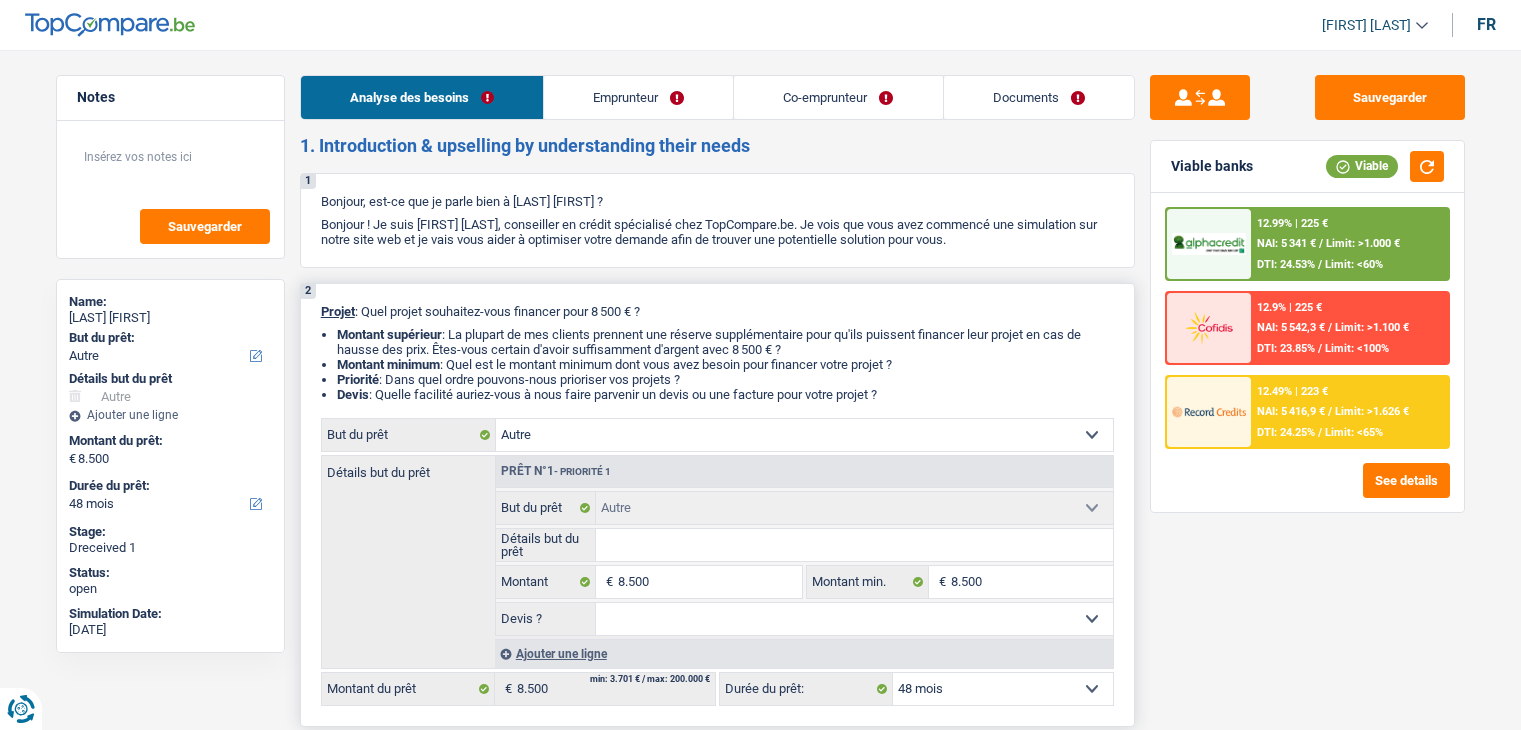 scroll, scrollTop: 0, scrollLeft: 0, axis: both 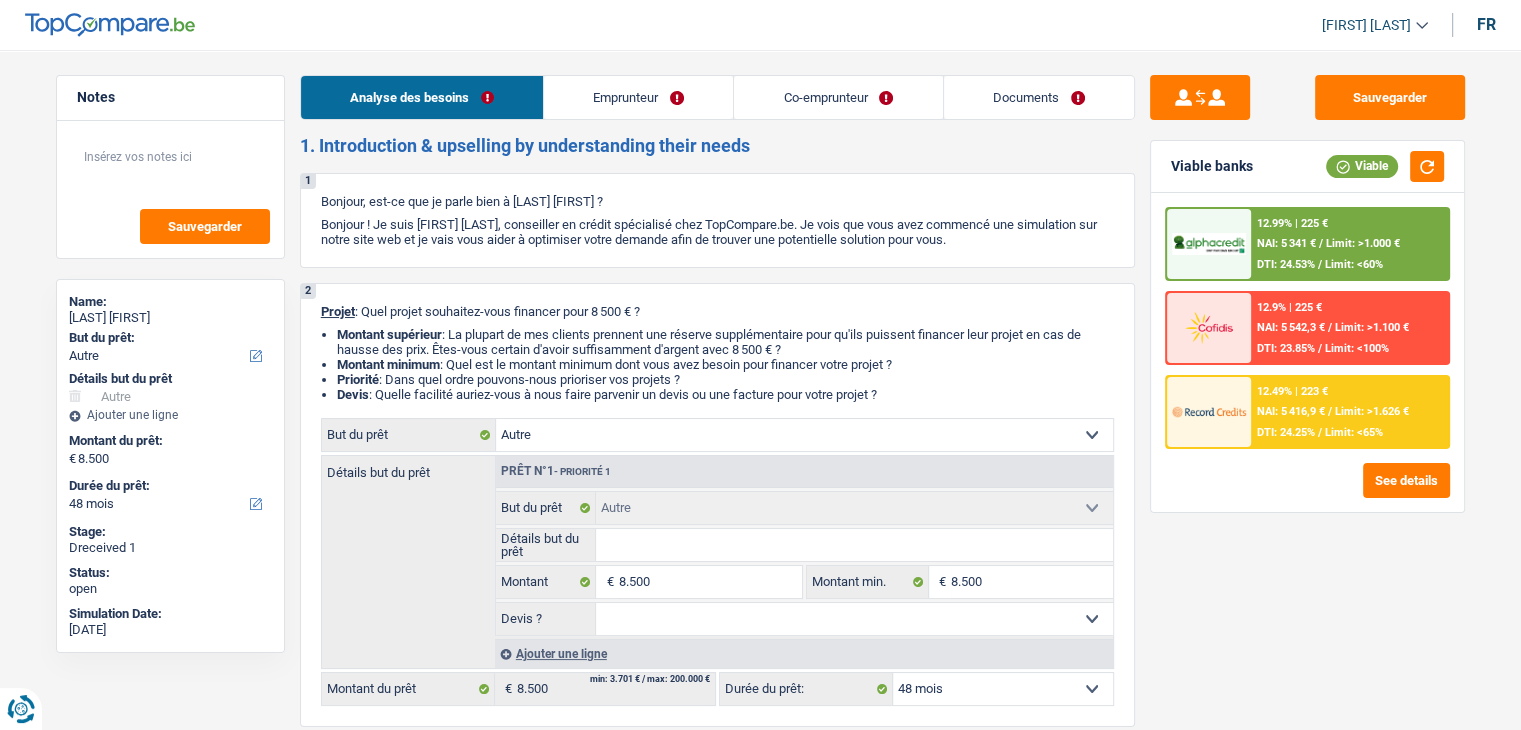 click on "Emprunteur" at bounding box center (638, 97) 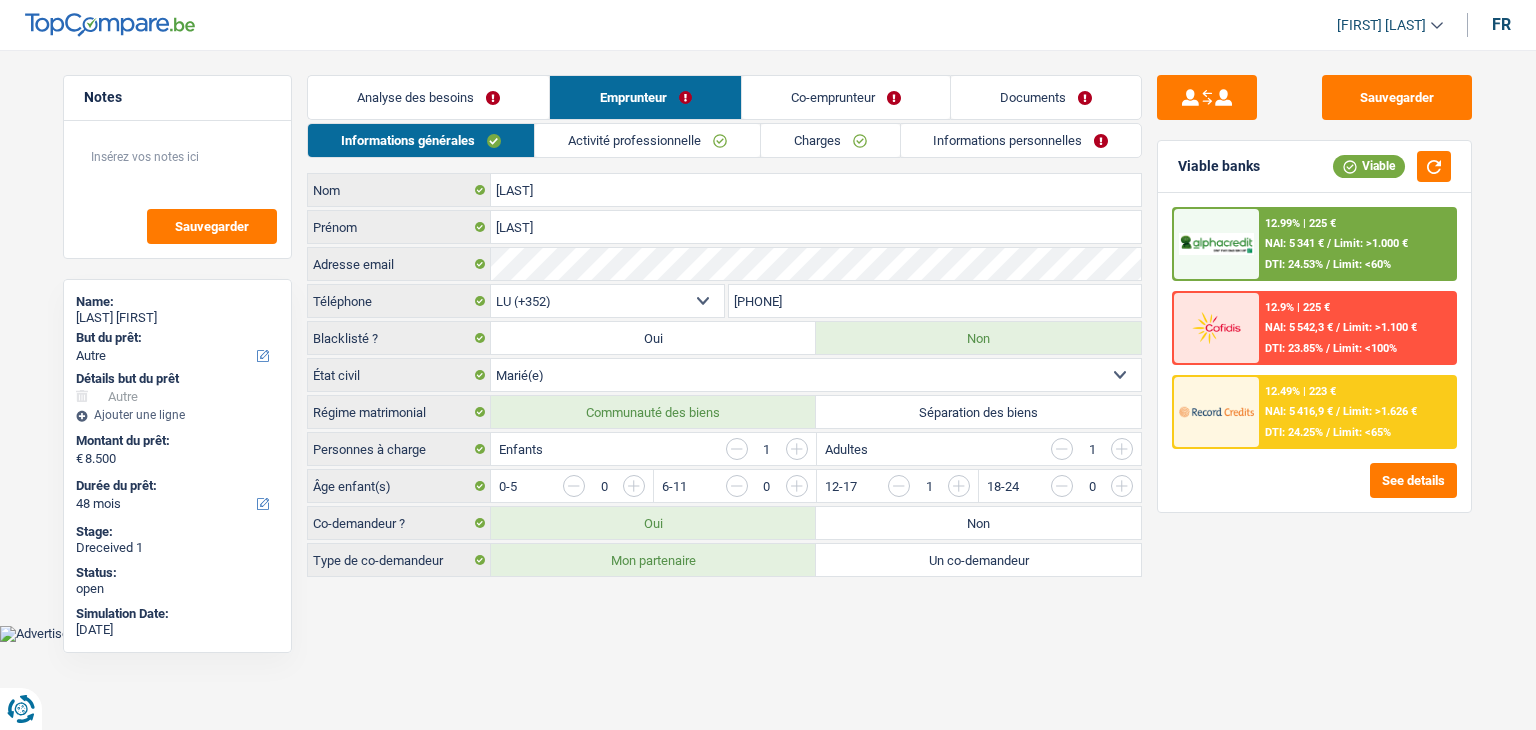 click on "Analyse des besoins" at bounding box center (428, 97) 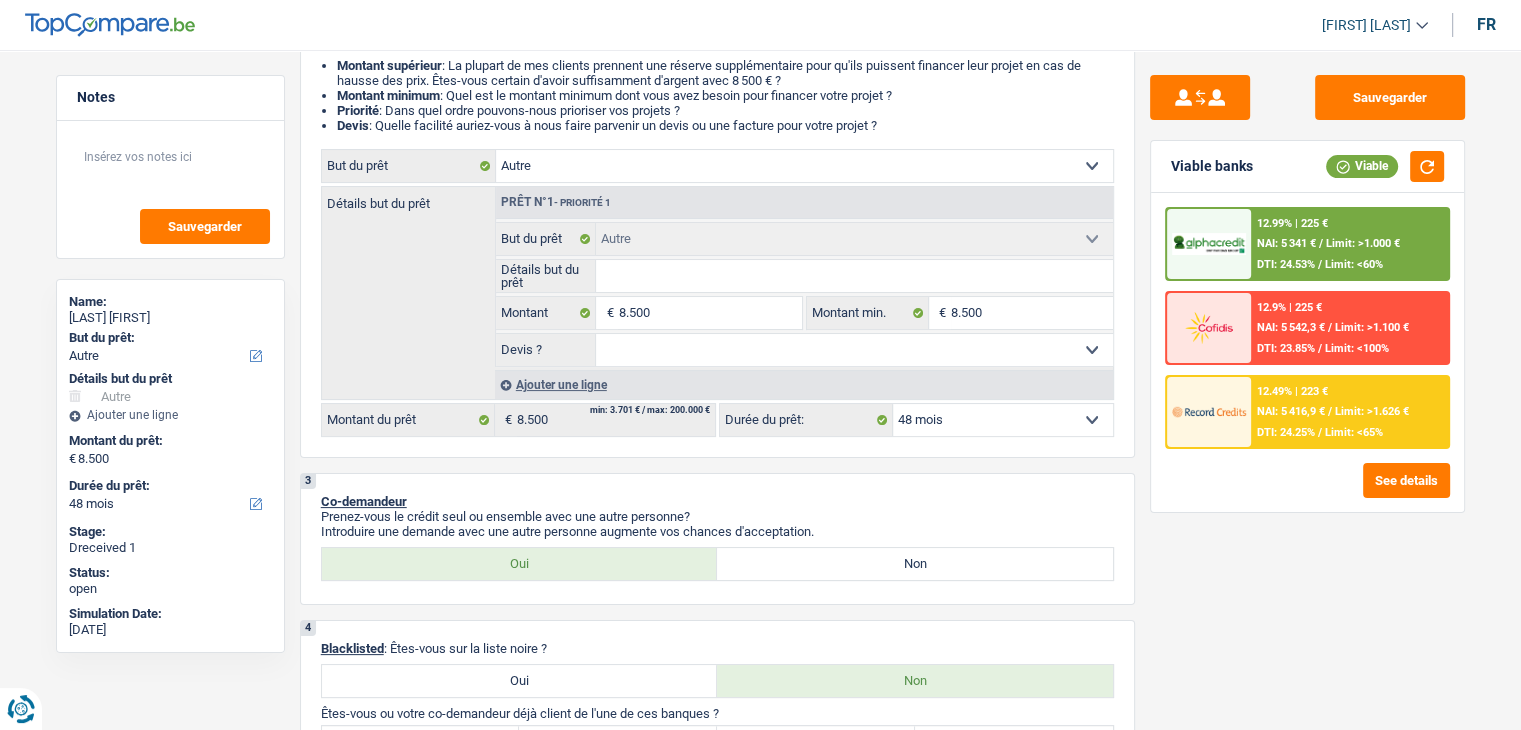 scroll, scrollTop: 200, scrollLeft: 0, axis: vertical 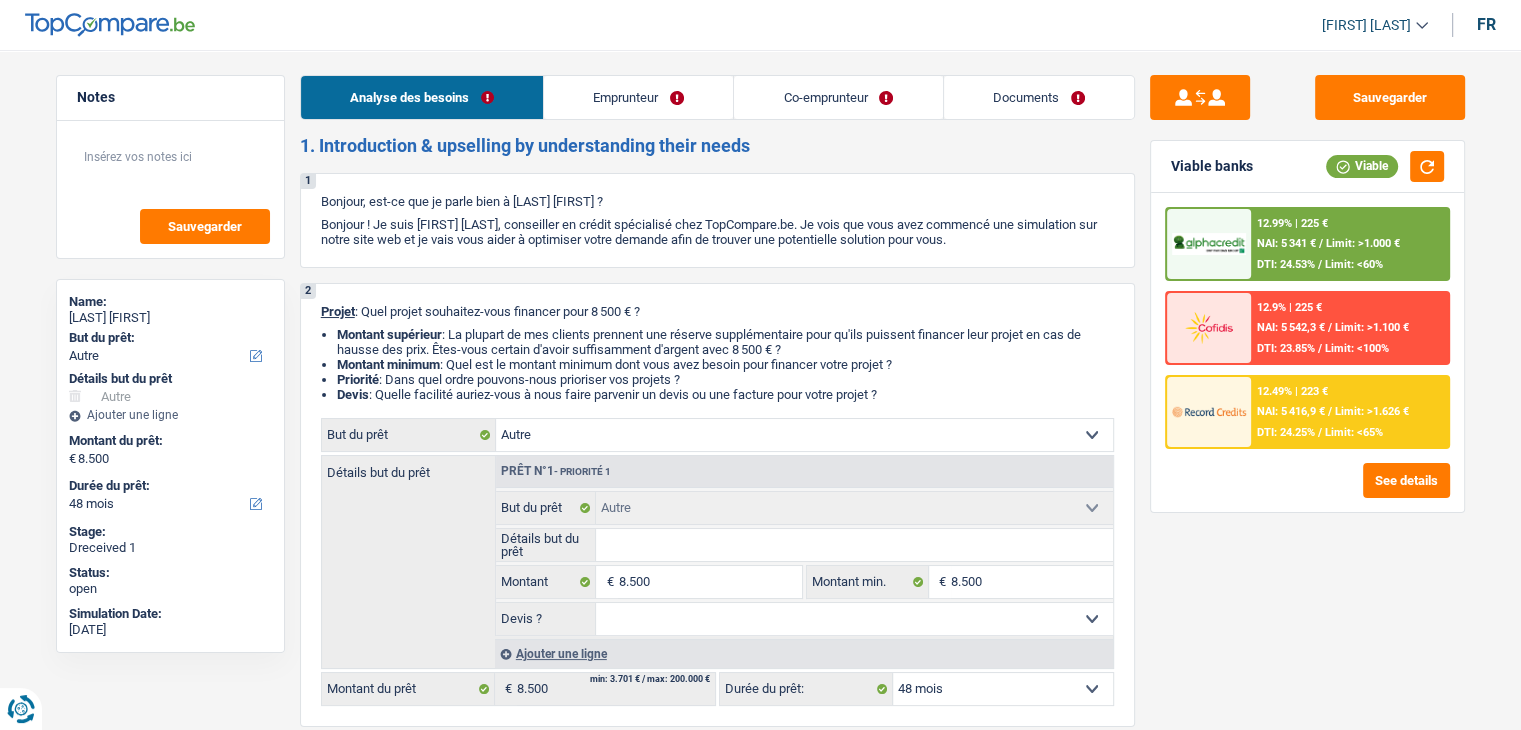 click on "Emprunteur" at bounding box center (638, 97) 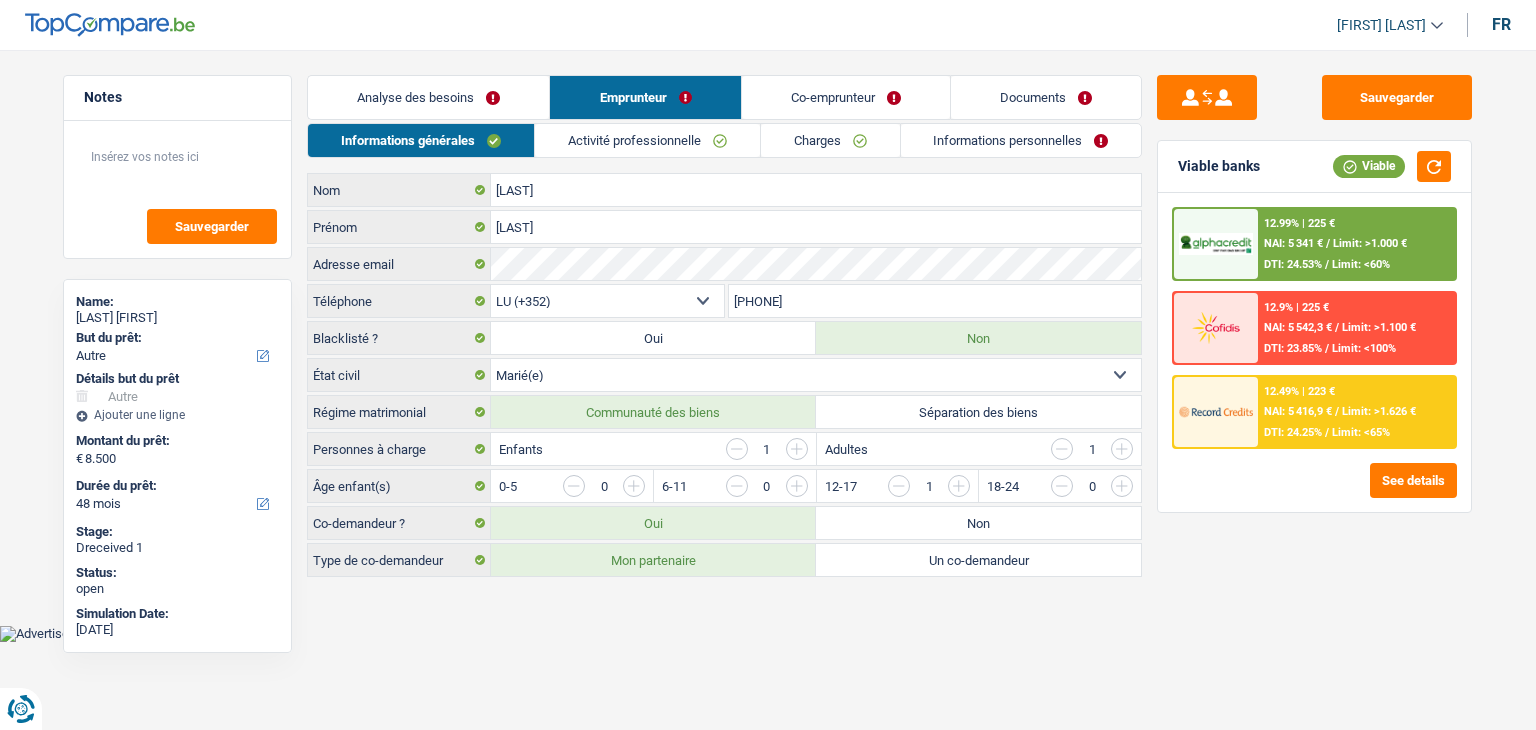 click on "Activité professionnelle" at bounding box center [647, 140] 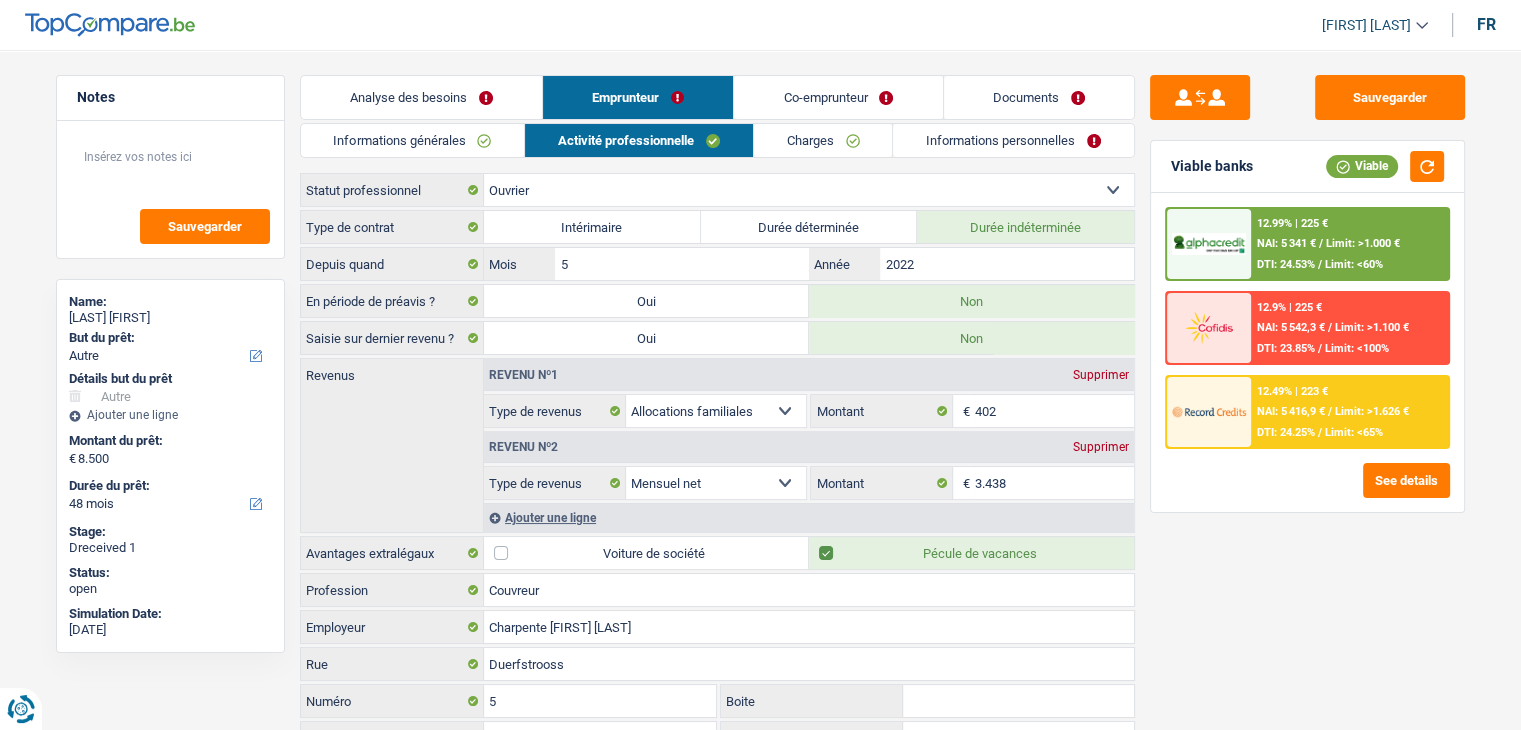 click on "Co-emprunteur" at bounding box center (838, 97) 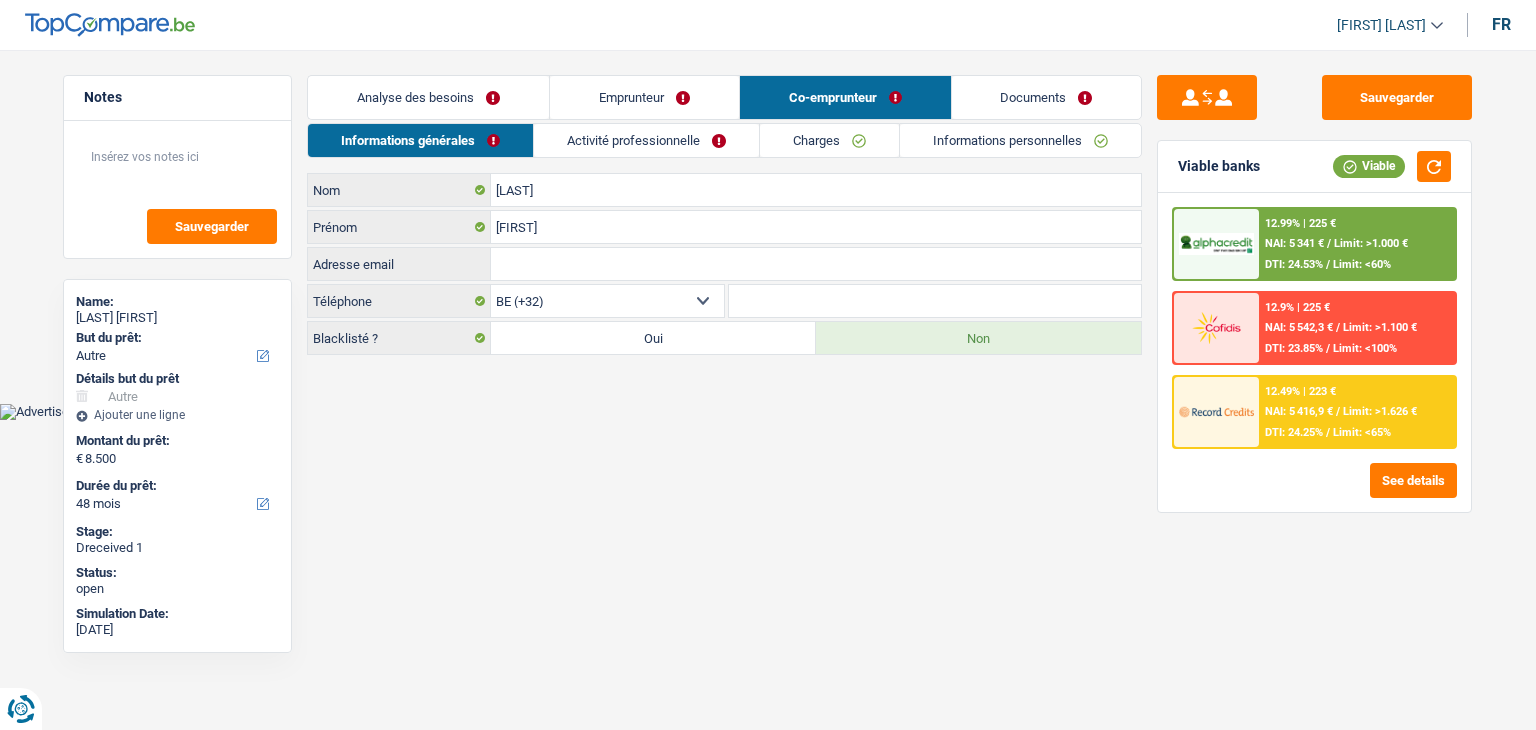 click on "Activité professionnelle" at bounding box center [646, 140] 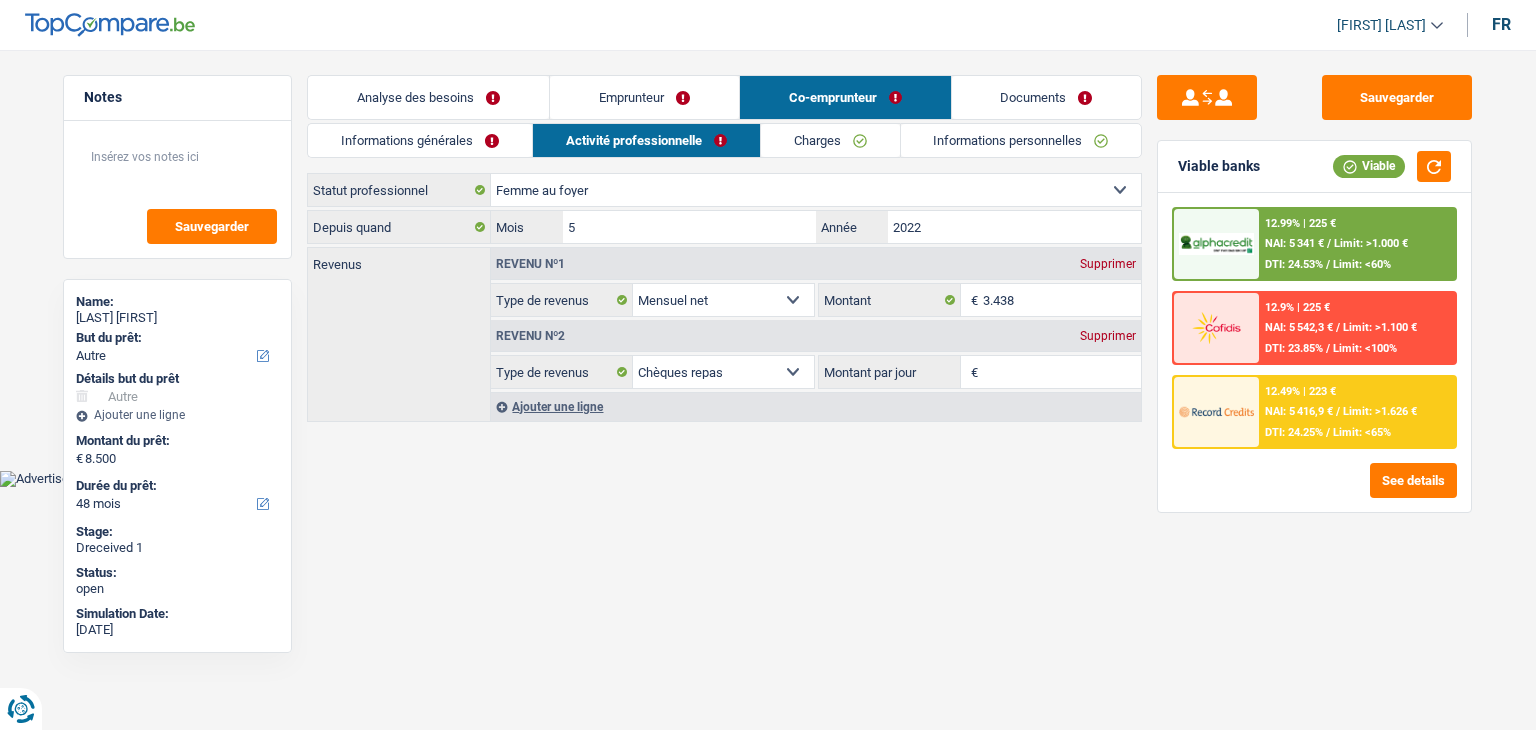 click on "Emprunteur" at bounding box center [644, 97] 